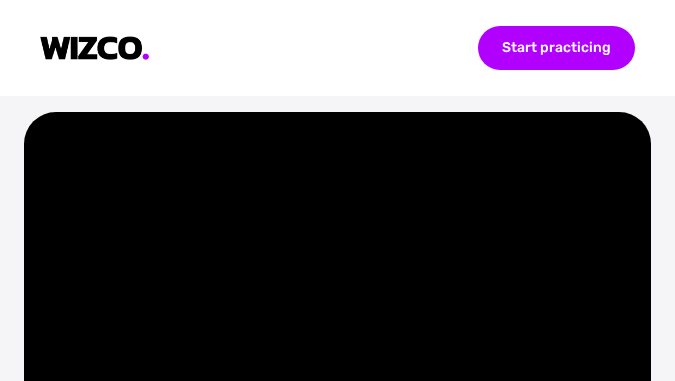 scroll, scrollTop: 0, scrollLeft: 0, axis: both 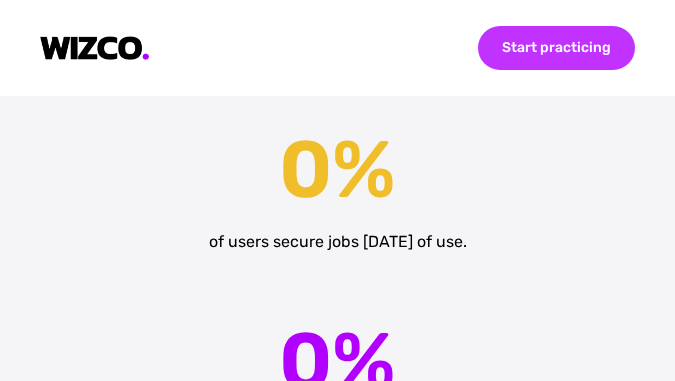click on "Start practicing" at bounding box center [556, 48] 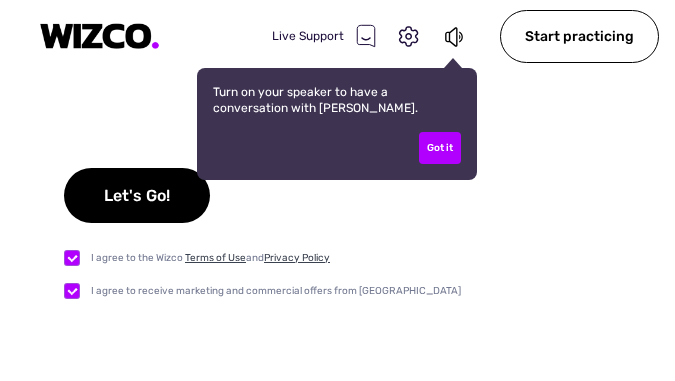 checkbox on "true" 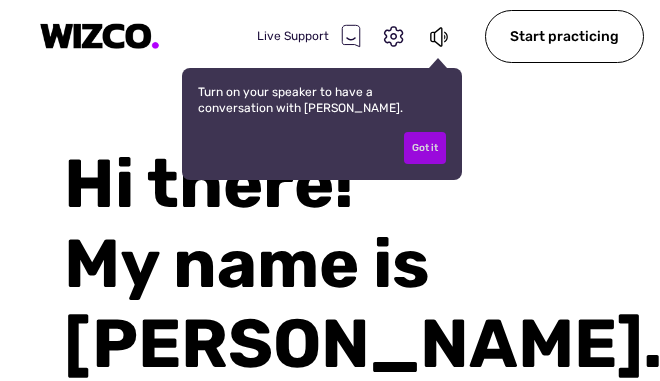 click on "Got it" at bounding box center (425, 148) 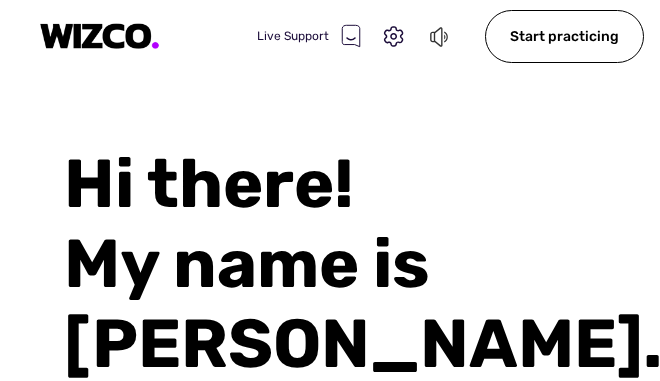 click 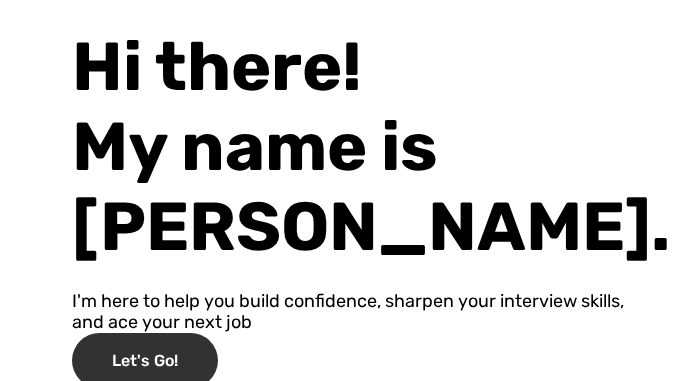 scroll, scrollTop: 122, scrollLeft: 0, axis: vertical 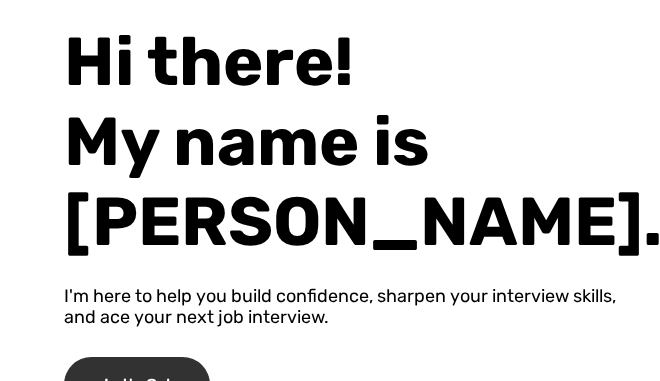 click on "Let's Go!" at bounding box center [137, 384] 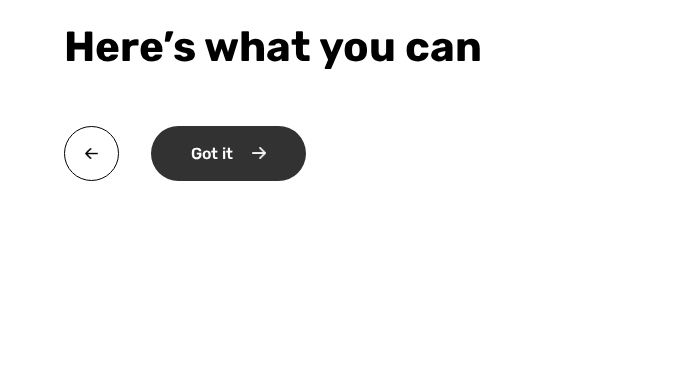 click on "Got it" at bounding box center (228, 153) 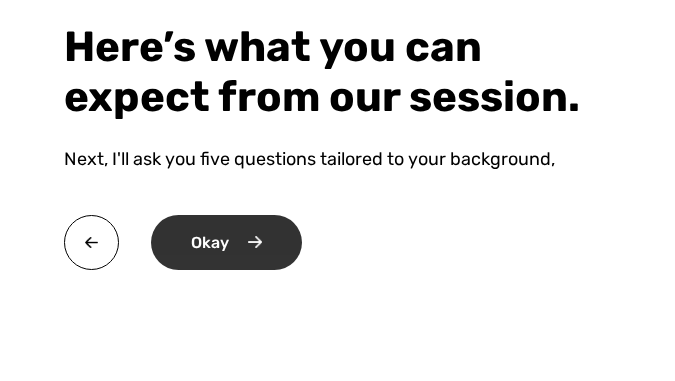 click on "Okay" at bounding box center [226, 242] 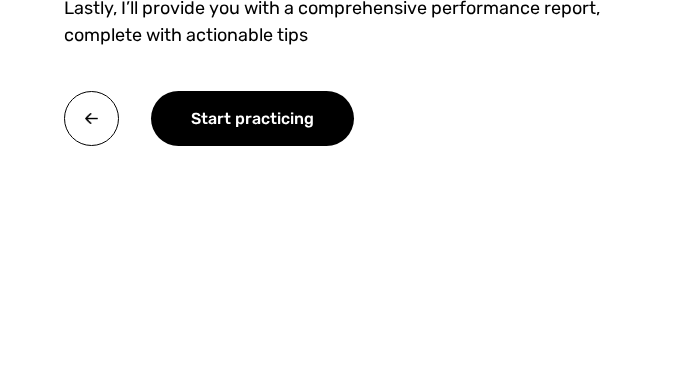 scroll, scrollTop: 300, scrollLeft: 0, axis: vertical 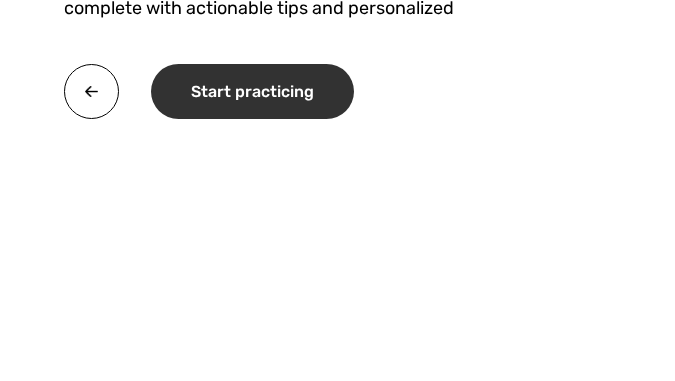 click on "Start practicing" at bounding box center [252, 91] 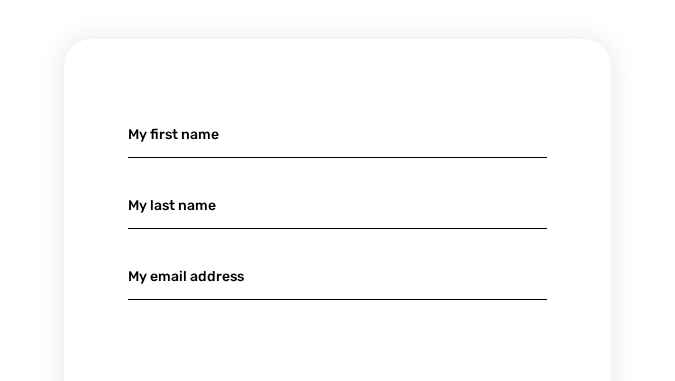 scroll, scrollTop: 265, scrollLeft: 0, axis: vertical 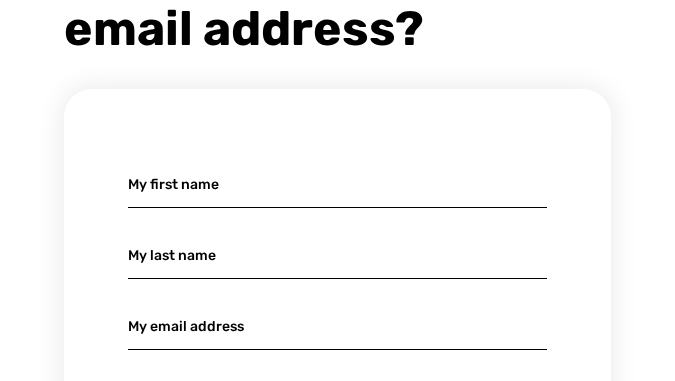 click at bounding box center [337, 184] 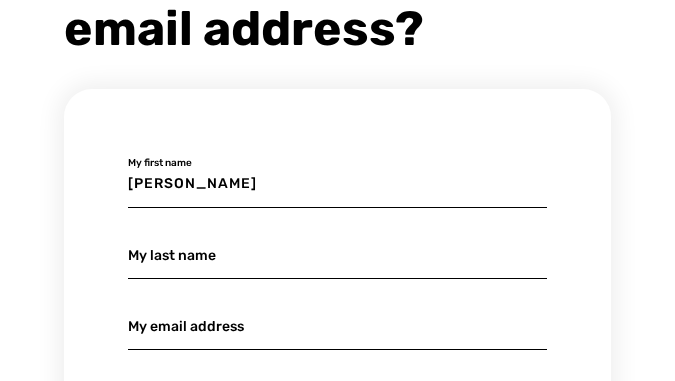 type on "[PERSON_NAME]" 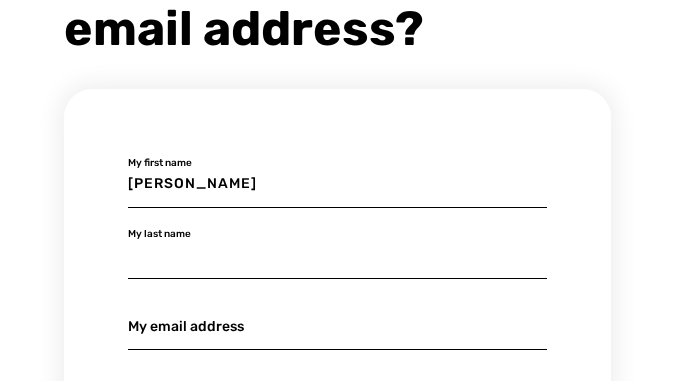 click at bounding box center [337, 255] 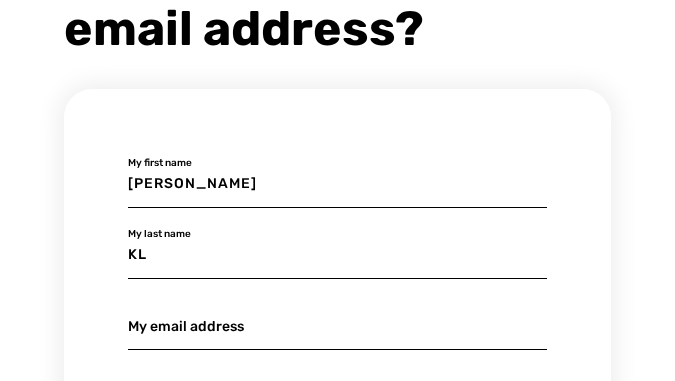 type on "K" 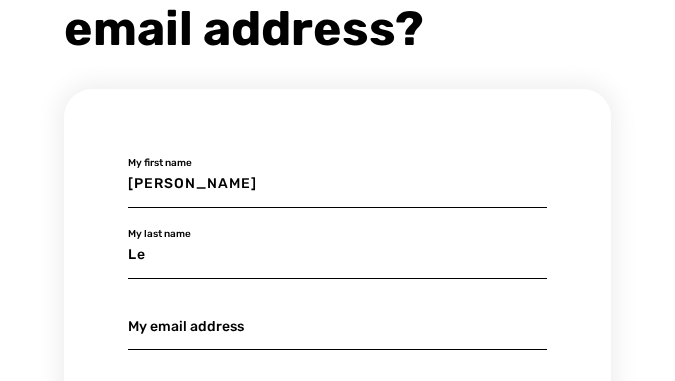 type on "Le" 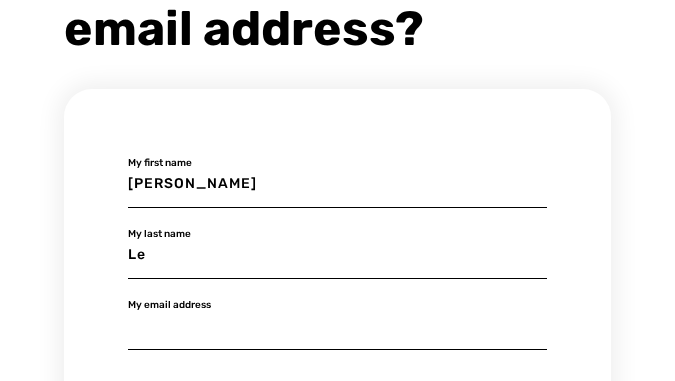 click at bounding box center (337, 326) 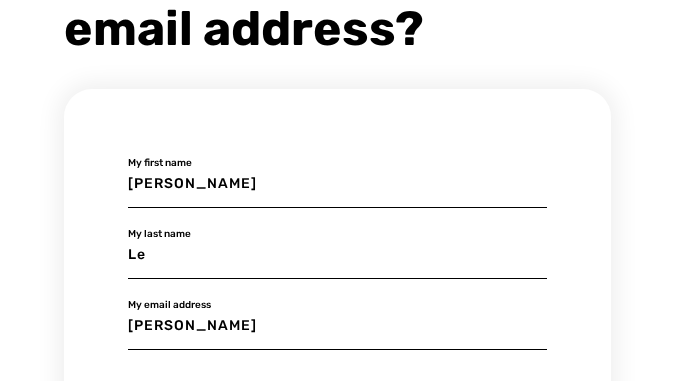 type on "[EMAIL_ADDRESS][DOMAIN_NAME]" 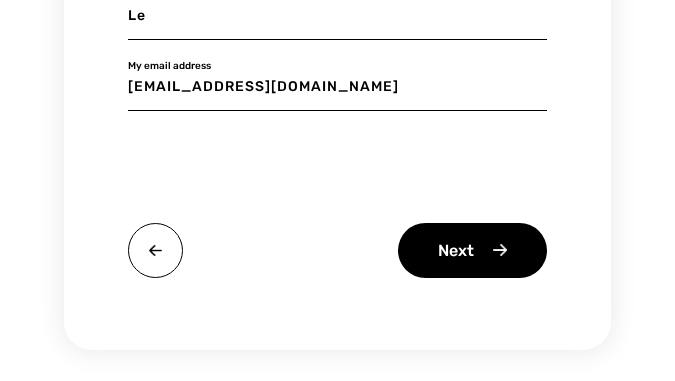 scroll, scrollTop: 565, scrollLeft: 0, axis: vertical 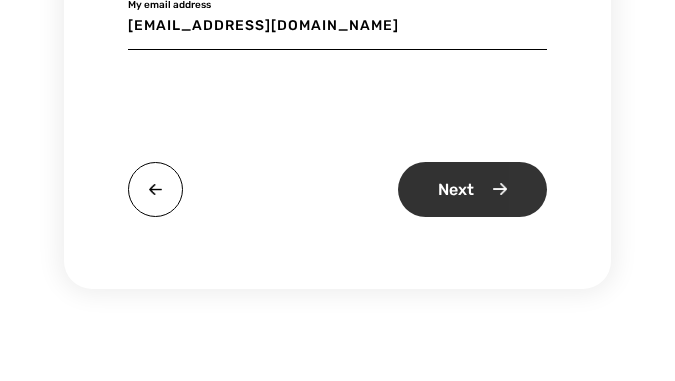 click on "Next" at bounding box center [472, 189] 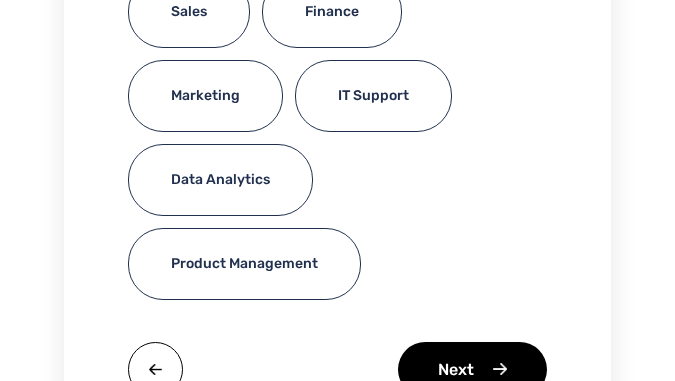scroll, scrollTop: 500, scrollLeft: 0, axis: vertical 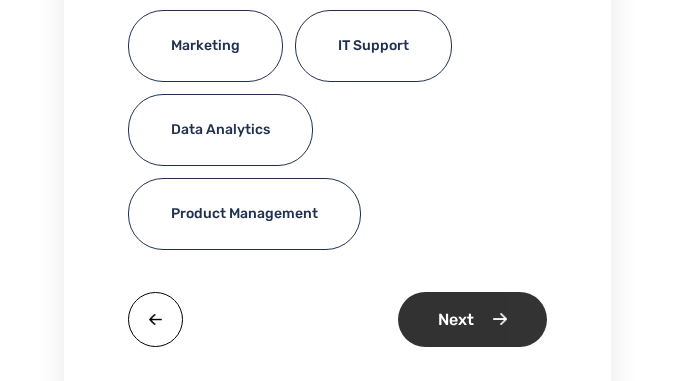 click on "Next" at bounding box center (472, 319) 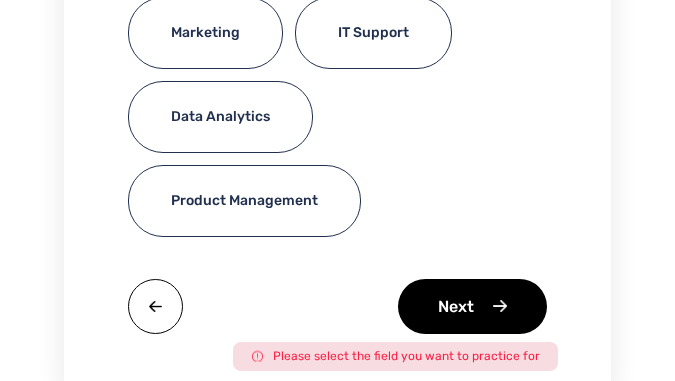 scroll, scrollTop: 630, scrollLeft: 0, axis: vertical 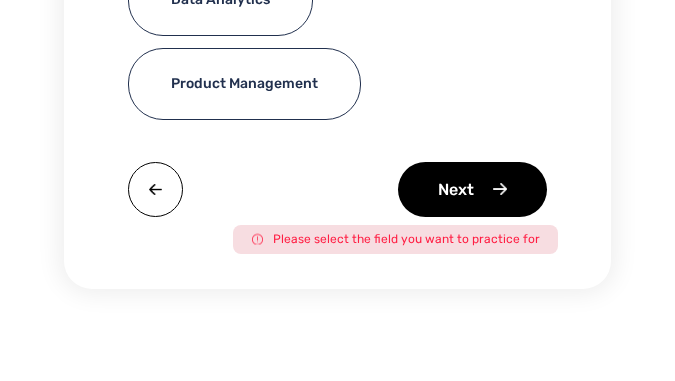 click on "Please select the field you want to practice for" 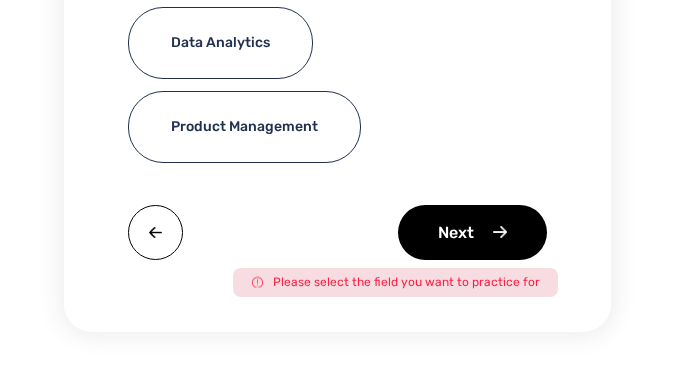 scroll, scrollTop: 600, scrollLeft: 0, axis: vertical 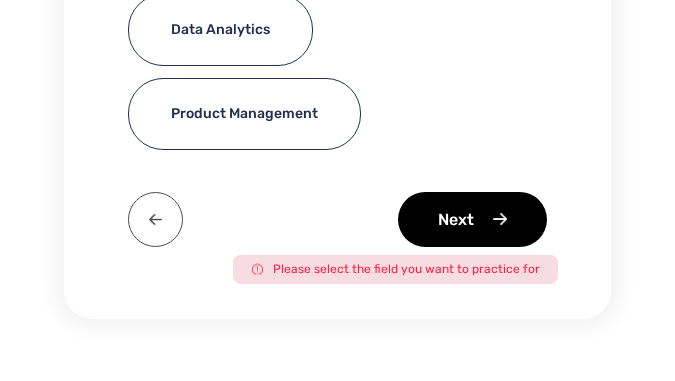 click at bounding box center (155, 219) 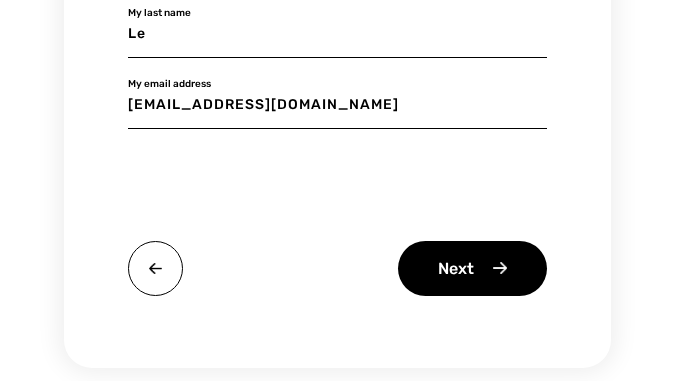 scroll, scrollTop: 565, scrollLeft: 0, axis: vertical 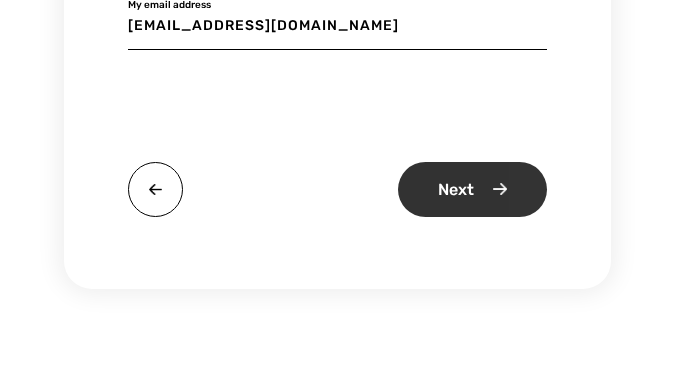 click on "Next" at bounding box center [472, 189] 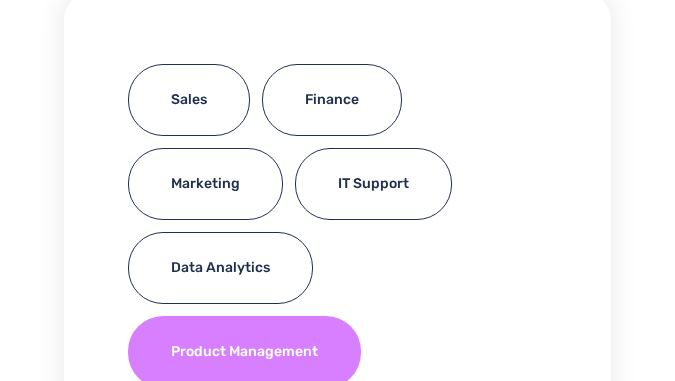 scroll, scrollTop: 330, scrollLeft: 0, axis: vertical 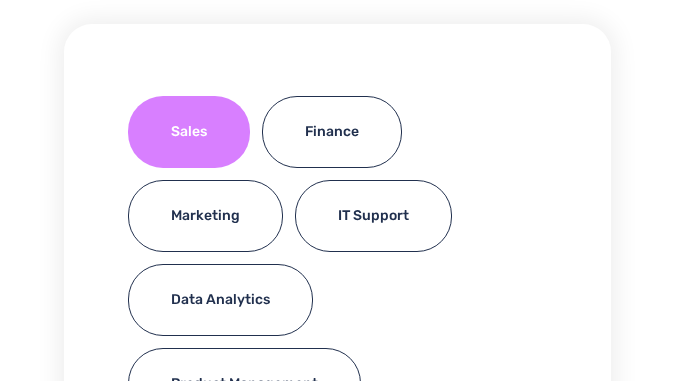 click on "Sales" at bounding box center (189, 132) 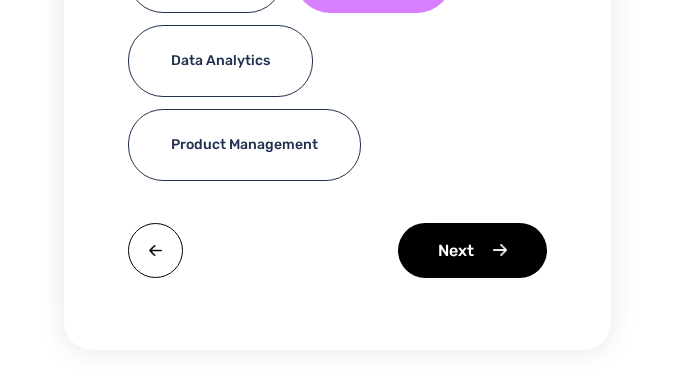 scroll, scrollTop: 630, scrollLeft: 0, axis: vertical 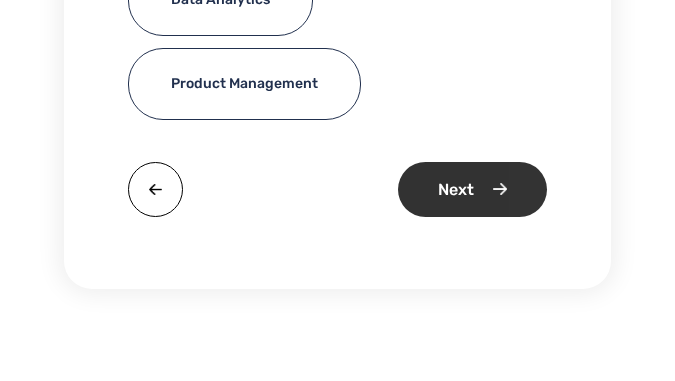 click on "Next" at bounding box center (472, 189) 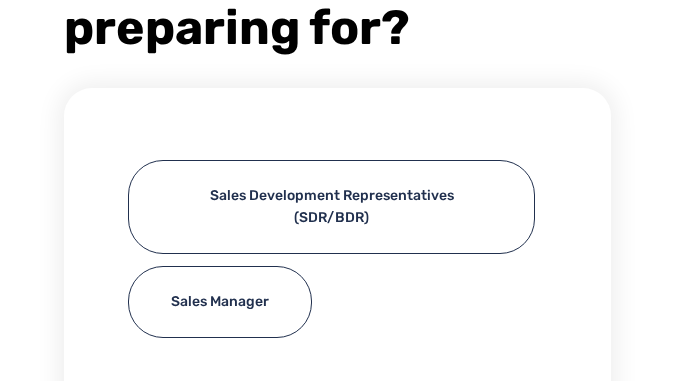 scroll, scrollTop: 200, scrollLeft: 0, axis: vertical 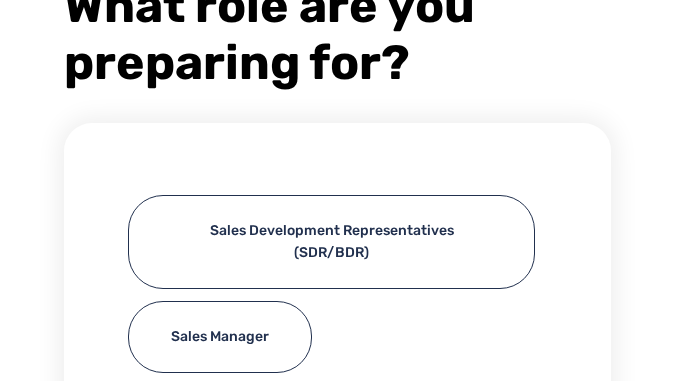 click on "Sales Development Representatives (SDR/BDR) Sales Manager" at bounding box center [337, 290] 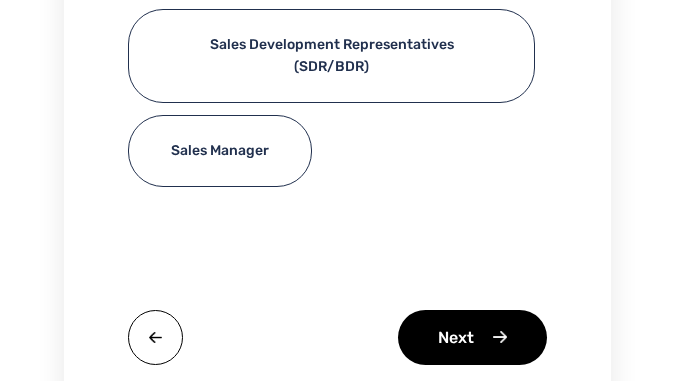 scroll, scrollTop: 400, scrollLeft: 0, axis: vertical 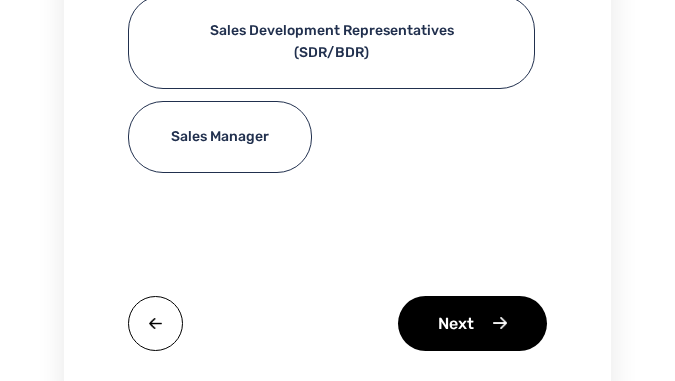 click on "Sales Development Representatives (SDR/BDR) Sales Manager Next" at bounding box center (337, 173) 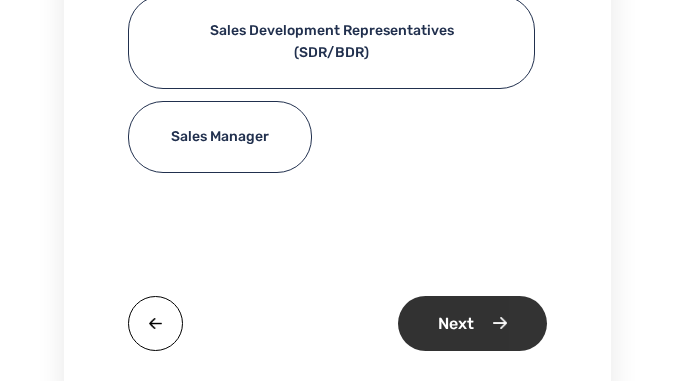 click on "Next" at bounding box center (472, 323) 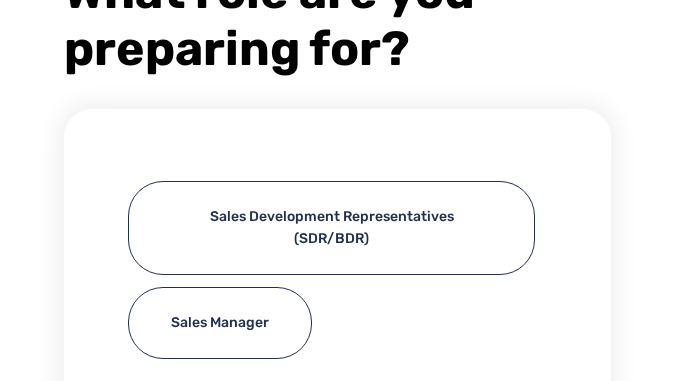 scroll, scrollTop: 200, scrollLeft: 0, axis: vertical 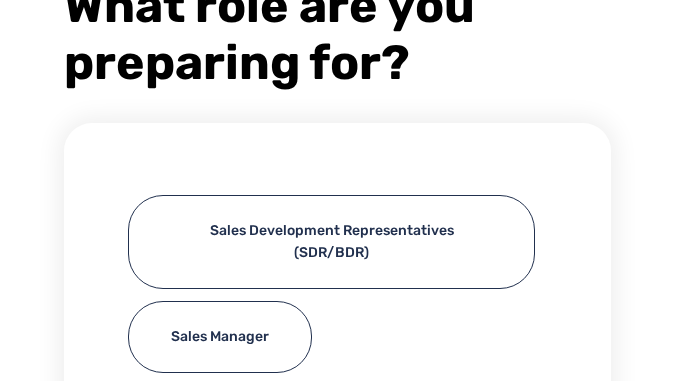 click on "Sales Development Representatives (SDR/BDR)" at bounding box center (331, 242) 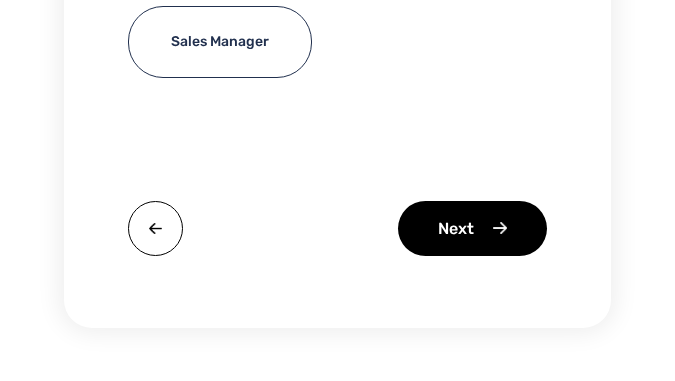 scroll, scrollTop: 500, scrollLeft: 0, axis: vertical 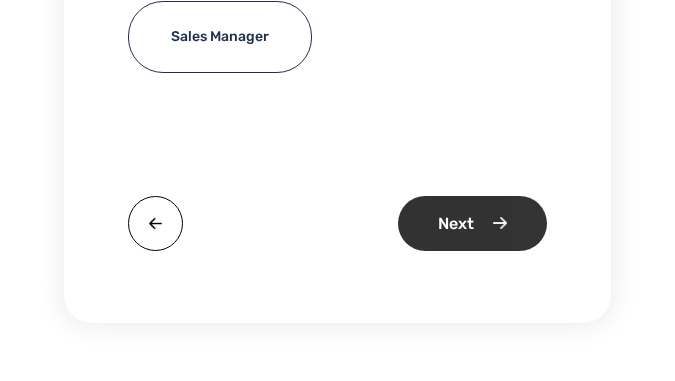 click on "Next" at bounding box center [472, 223] 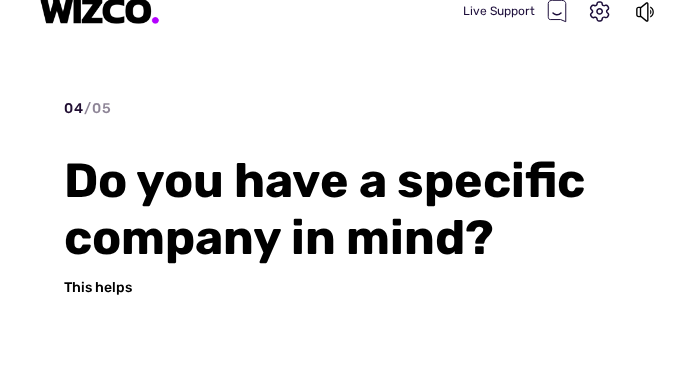 scroll, scrollTop: 82, scrollLeft: 0, axis: vertical 